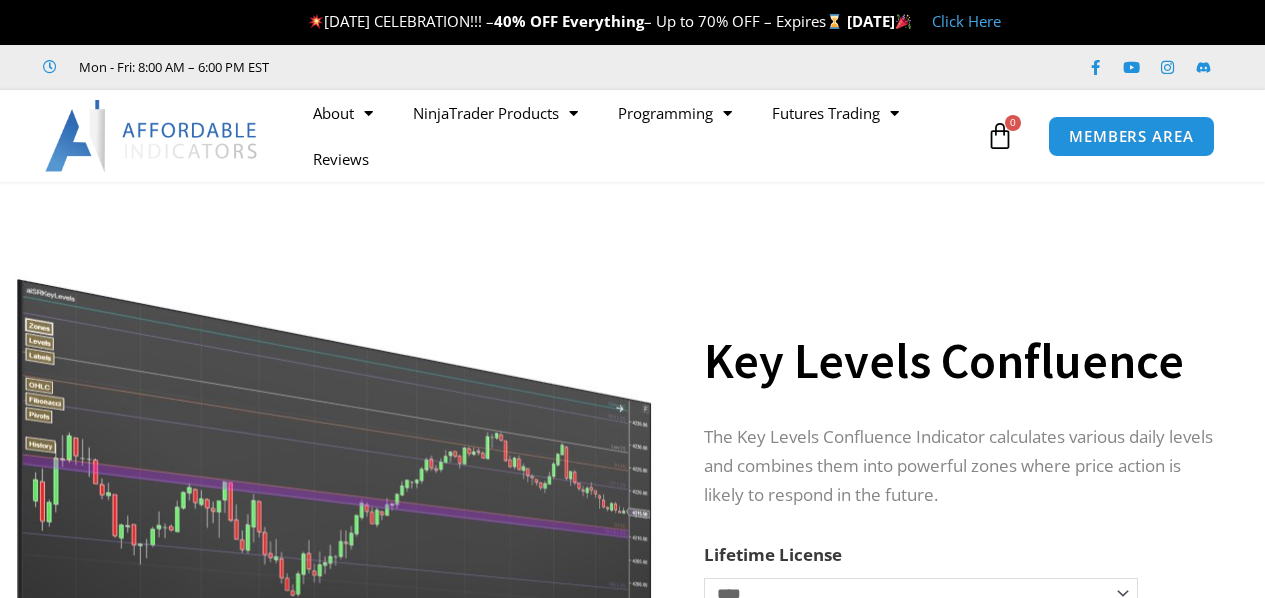 scroll, scrollTop: 0, scrollLeft: 0, axis: both 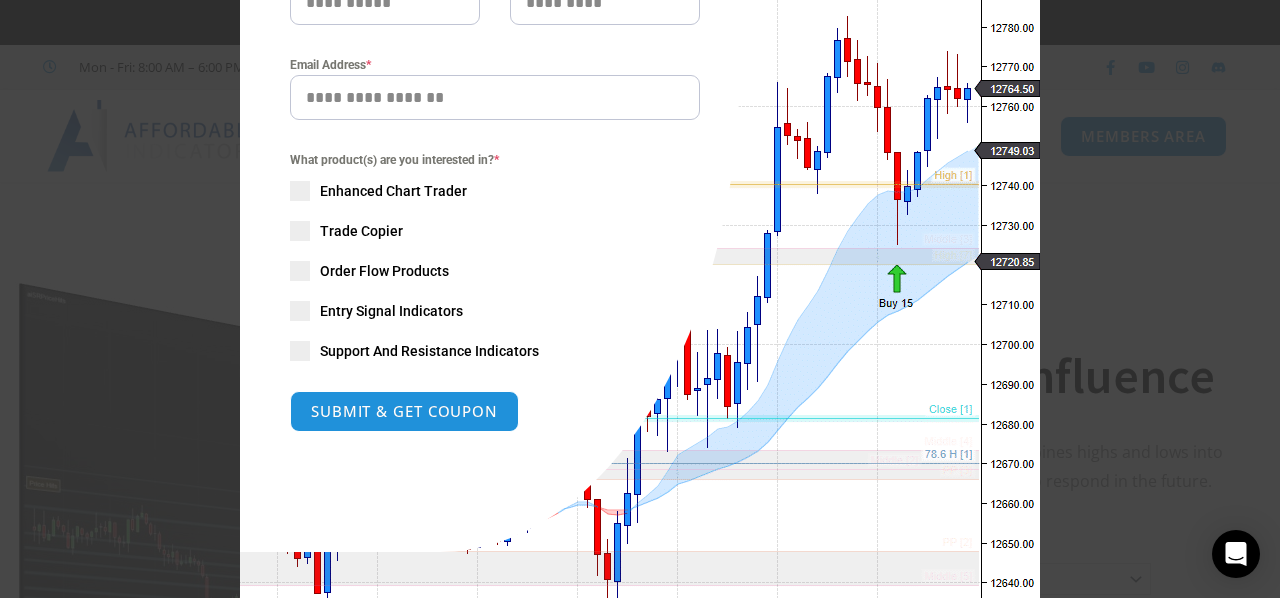 click on "Entry Signal Indicators" at bounding box center (391, 311) 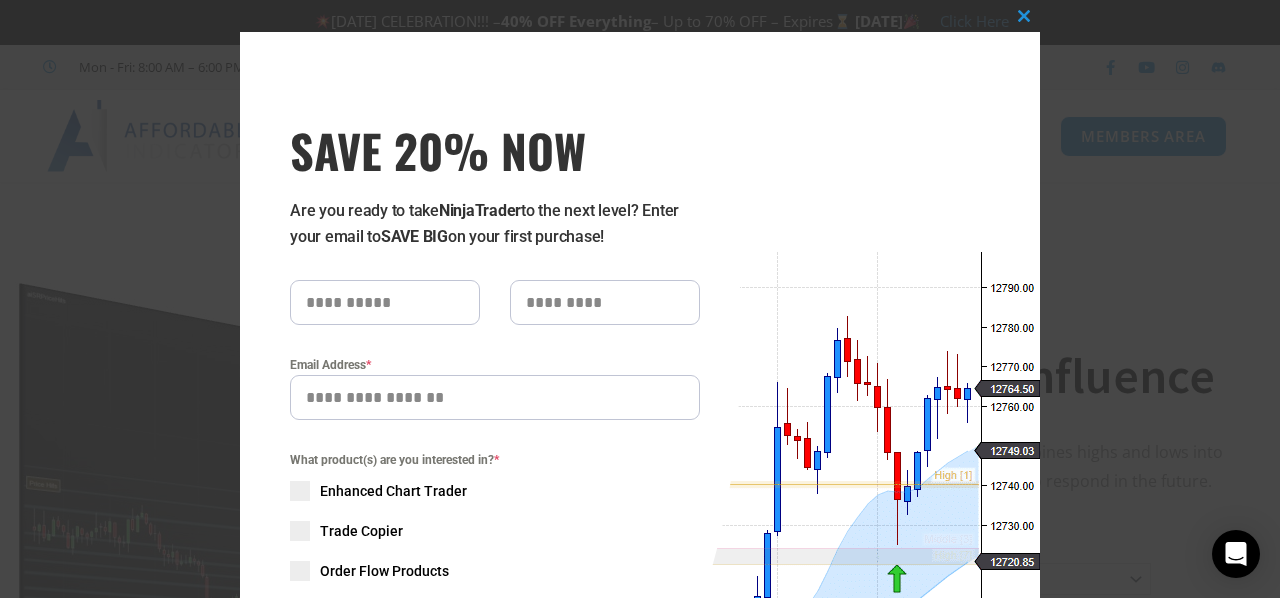 scroll, scrollTop: 200, scrollLeft: 0, axis: vertical 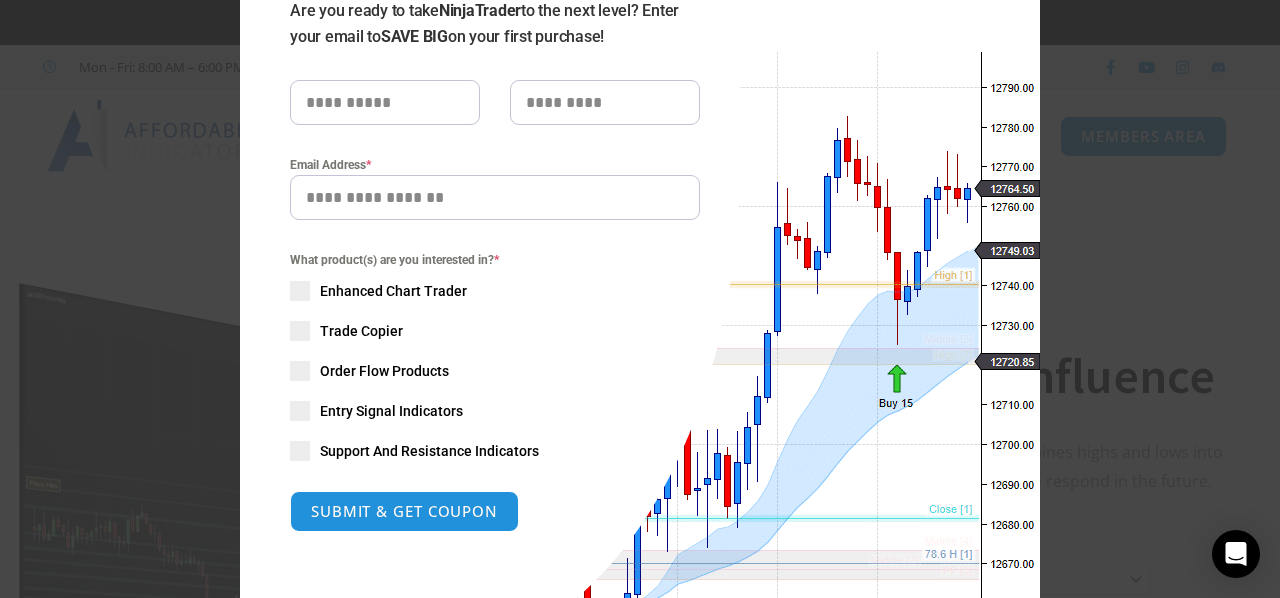 click on "Entry Signal Indicators" at bounding box center [391, 411] 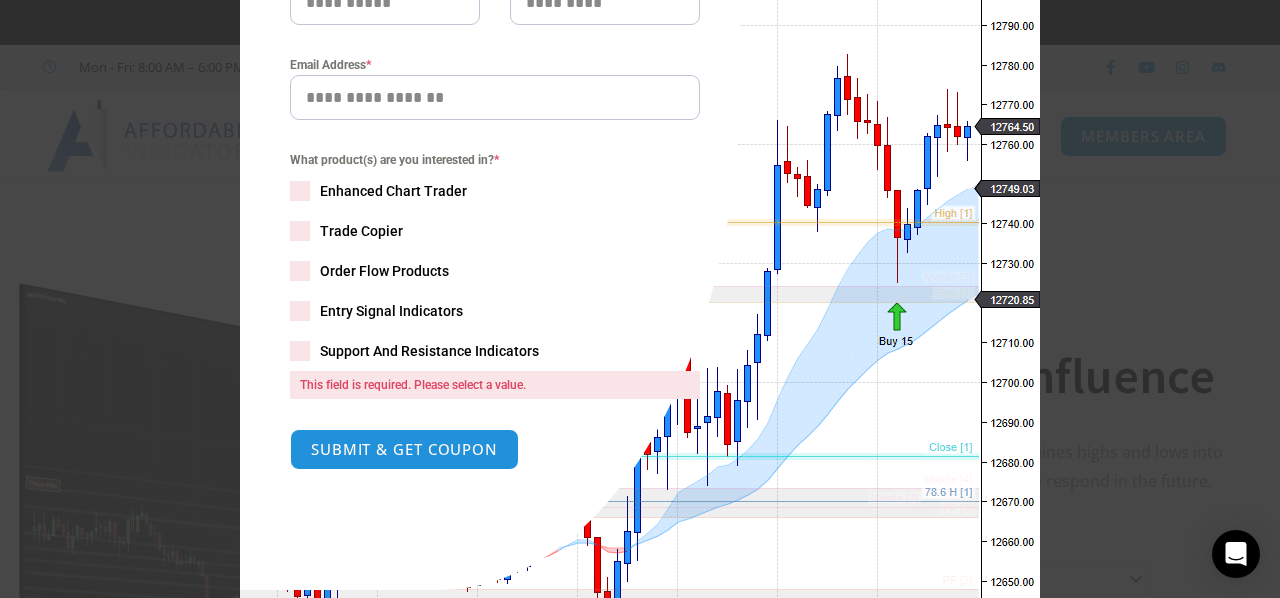 scroll, scrollTop: 100, scrollLeft: 0, axis: vertical 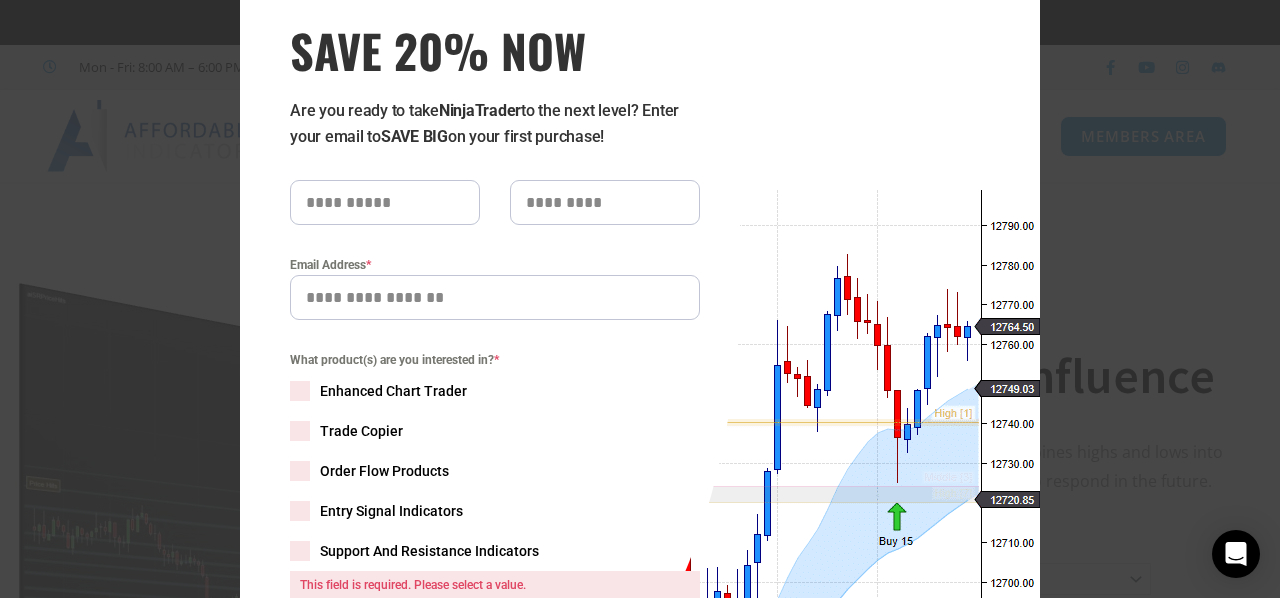 click at bounding box center (385, 202) 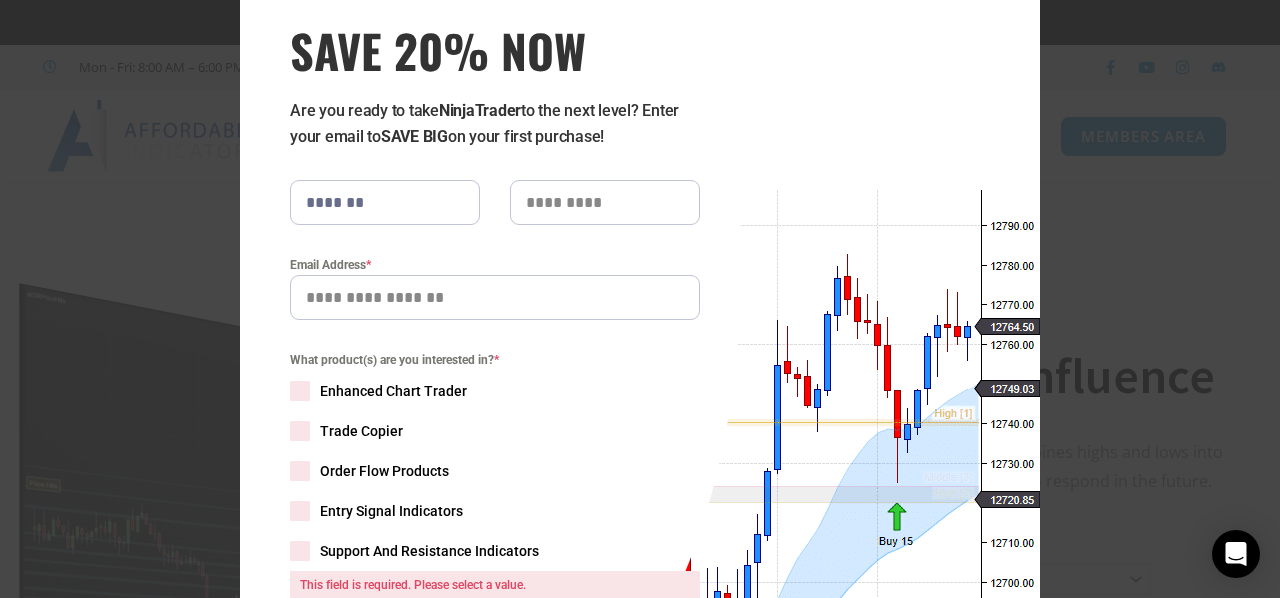 type on "******" 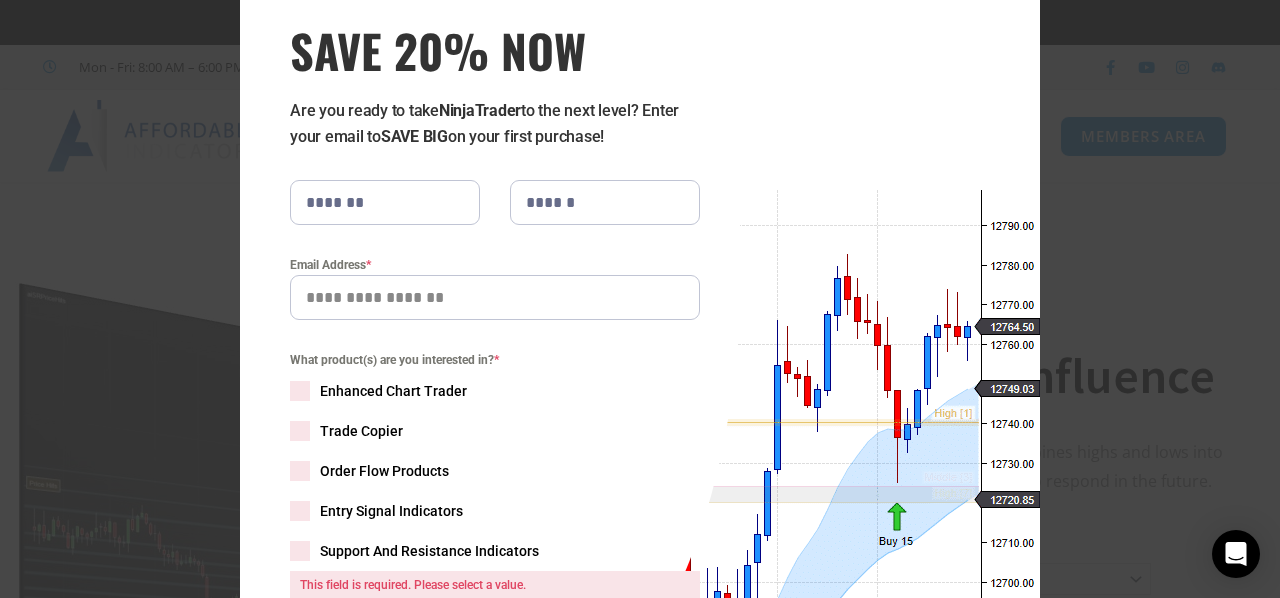 type on "**********" 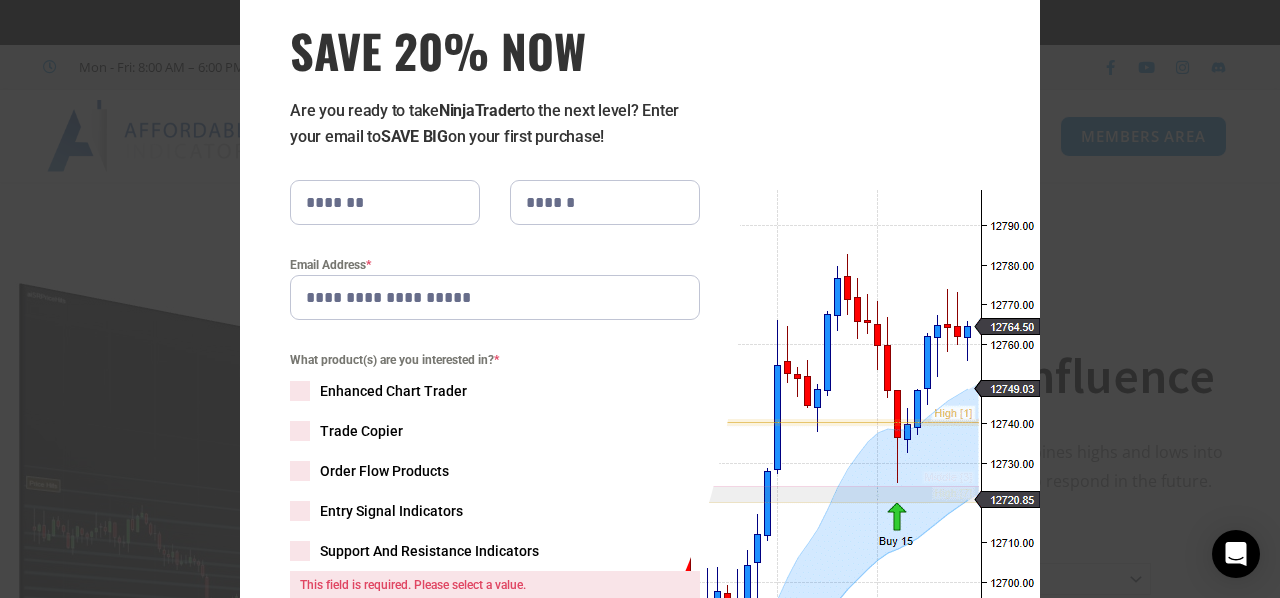 scroll, scrollTop: 300, scrollLeft: 0, axis: vertical 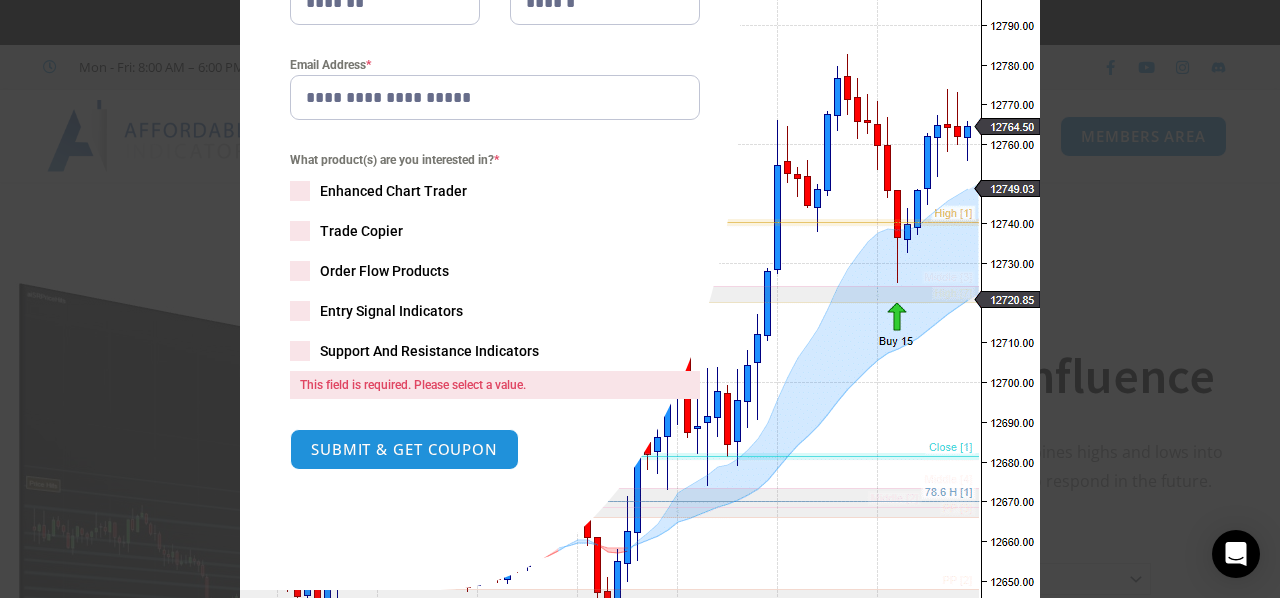click on "Entry Signal Indicators" at bounding box center [391, 311] 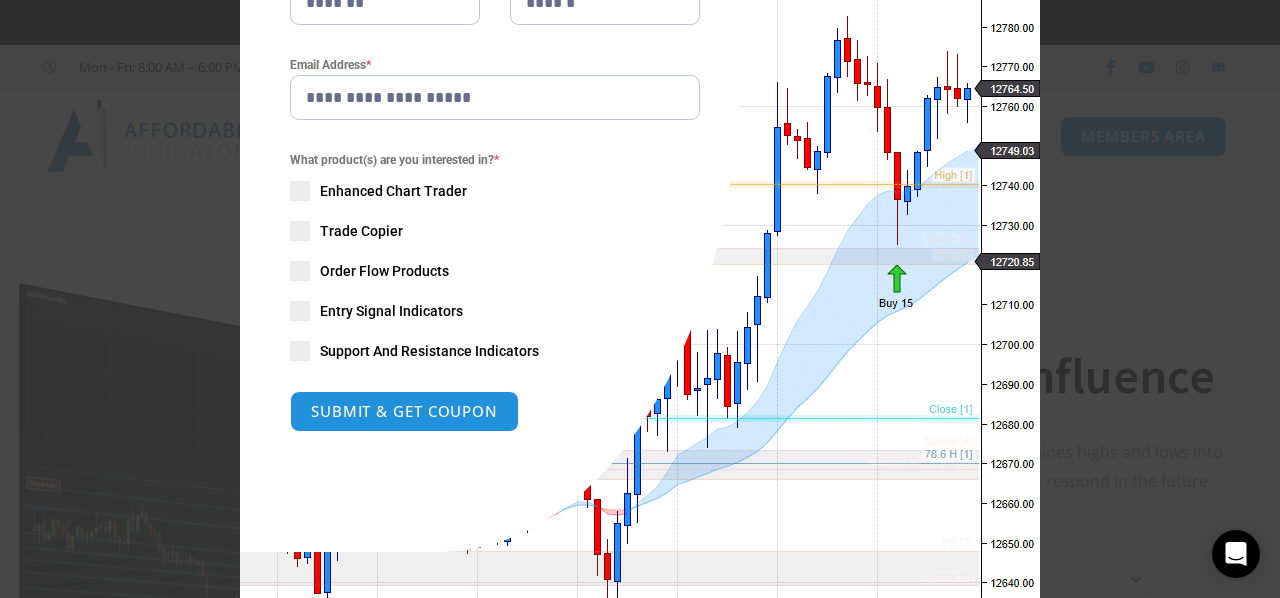 click at bounding box center [300, 231] 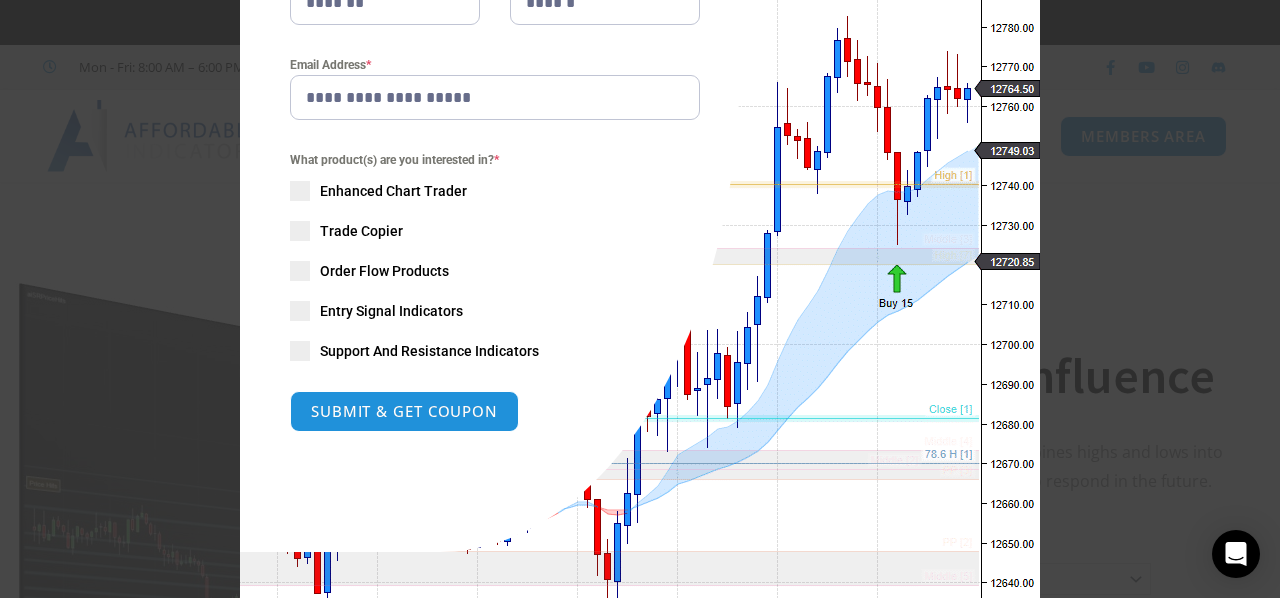 scroll, scrollTop: 382, scrollLeft: 0, axis: vertical 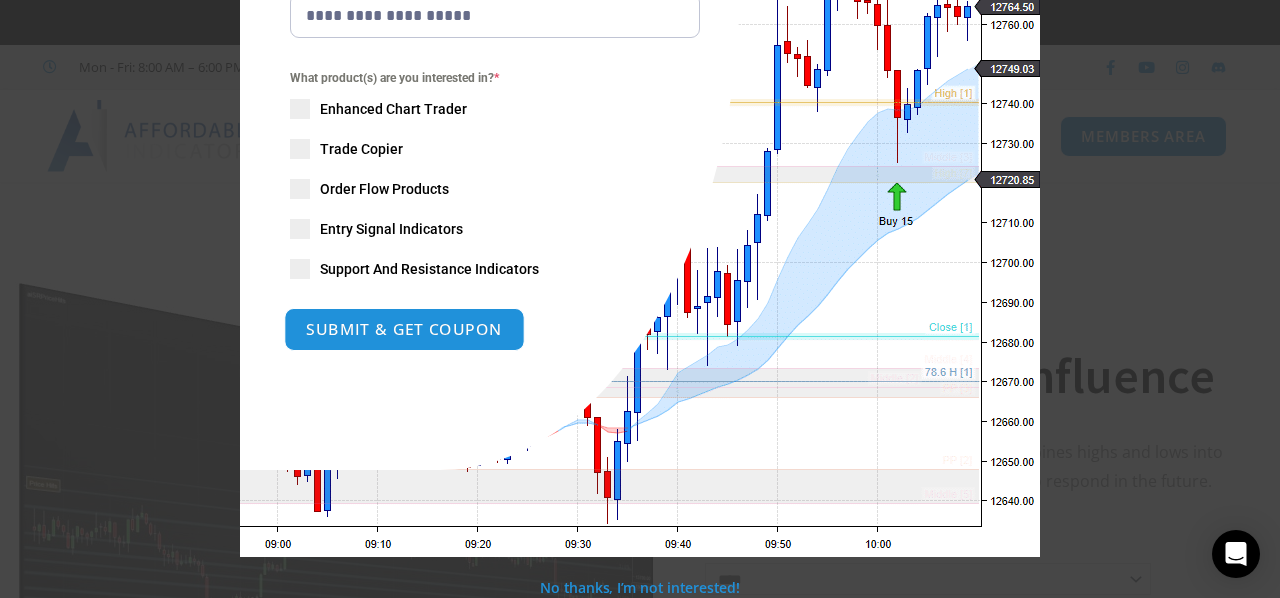 click on "SUBMIT & GET COUPON" at bounding box center (404, 329) 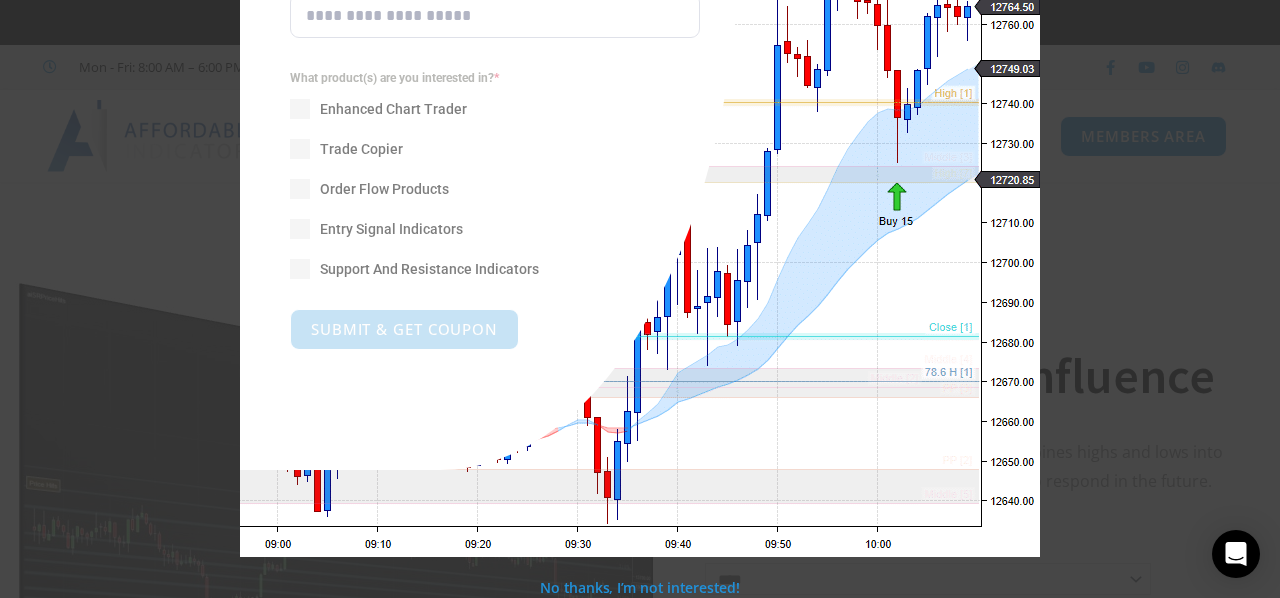 scroll, scrollTop: 8, scrollLeft: 0, axis: vertical 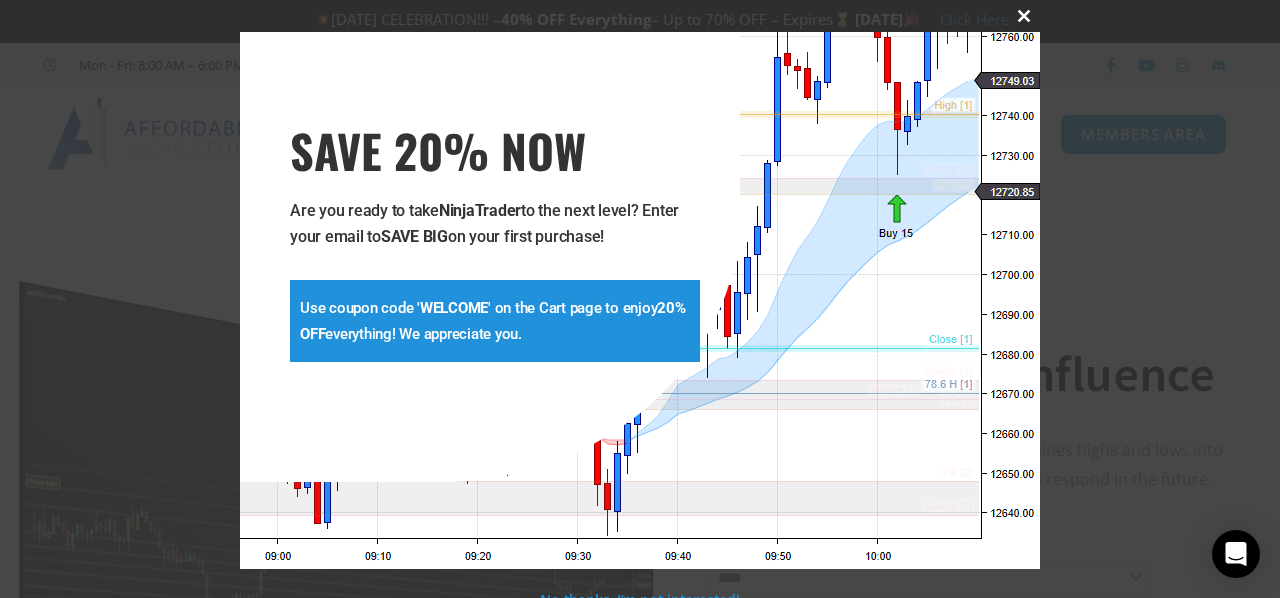 click at bounding box center [1024, 16] 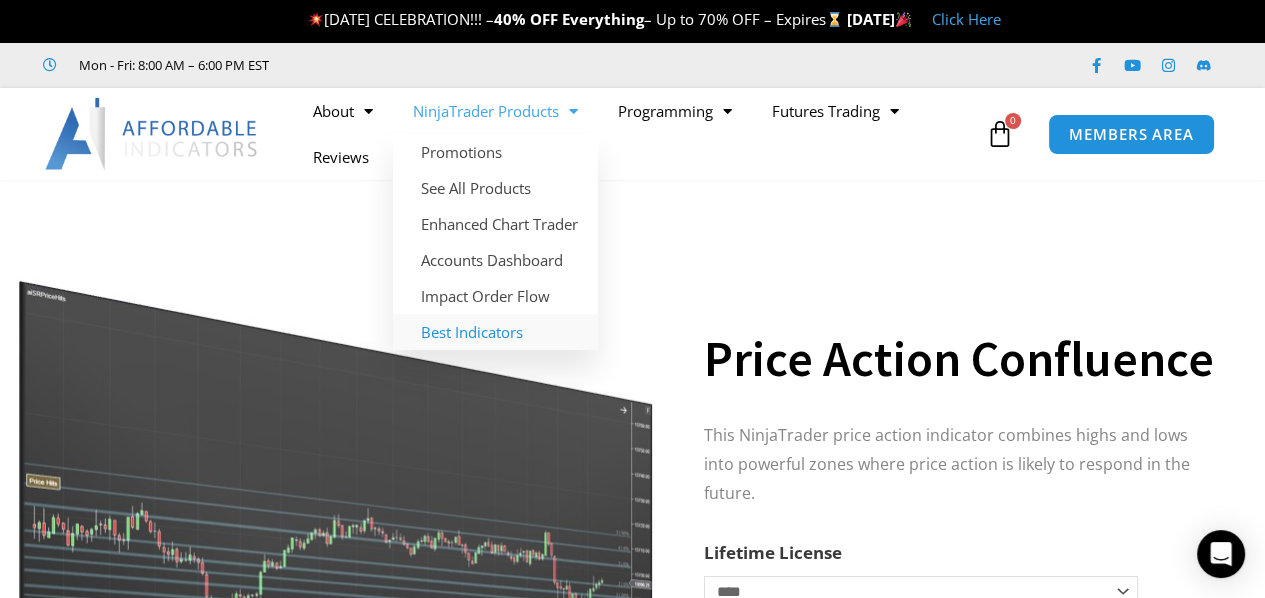 click on "Best Indicators" 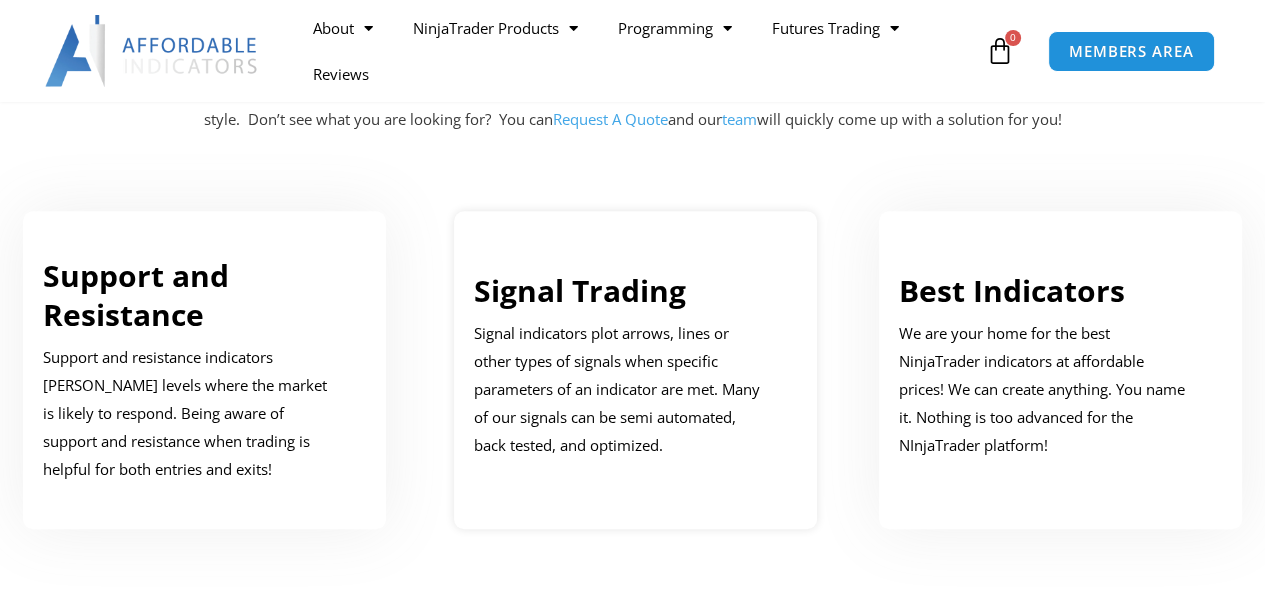 scroll, scrollTop: 1050, scrollLeft: 0, axis: vertical 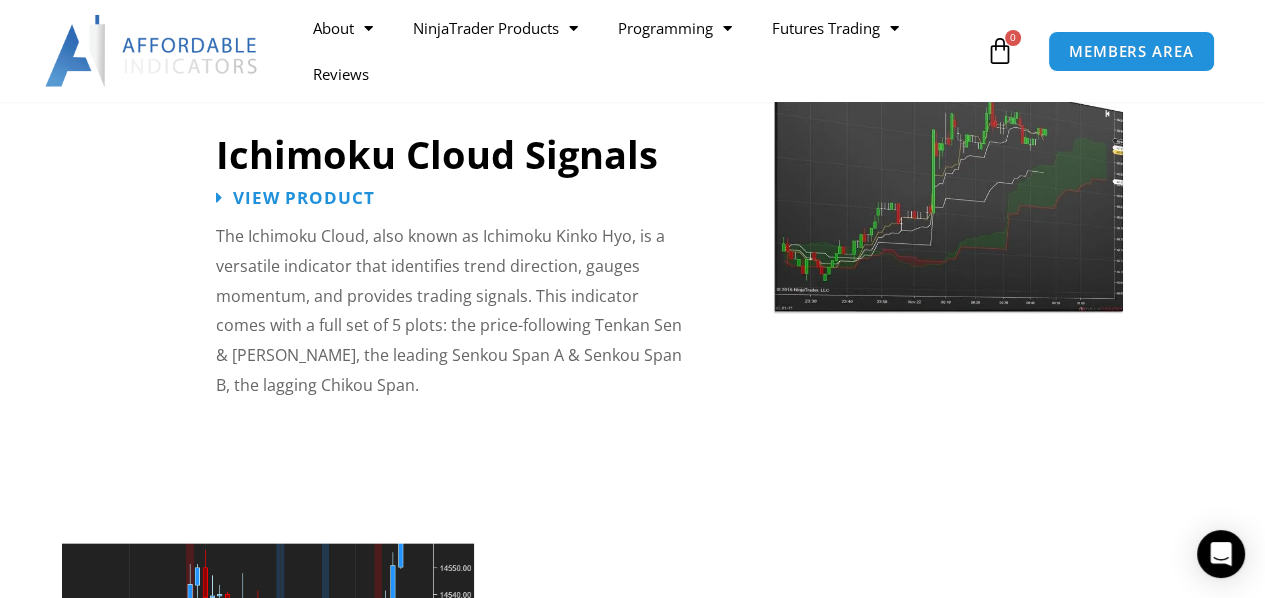 click on "Ichimoku Cloud Signals" at bounding box center (437, 154) 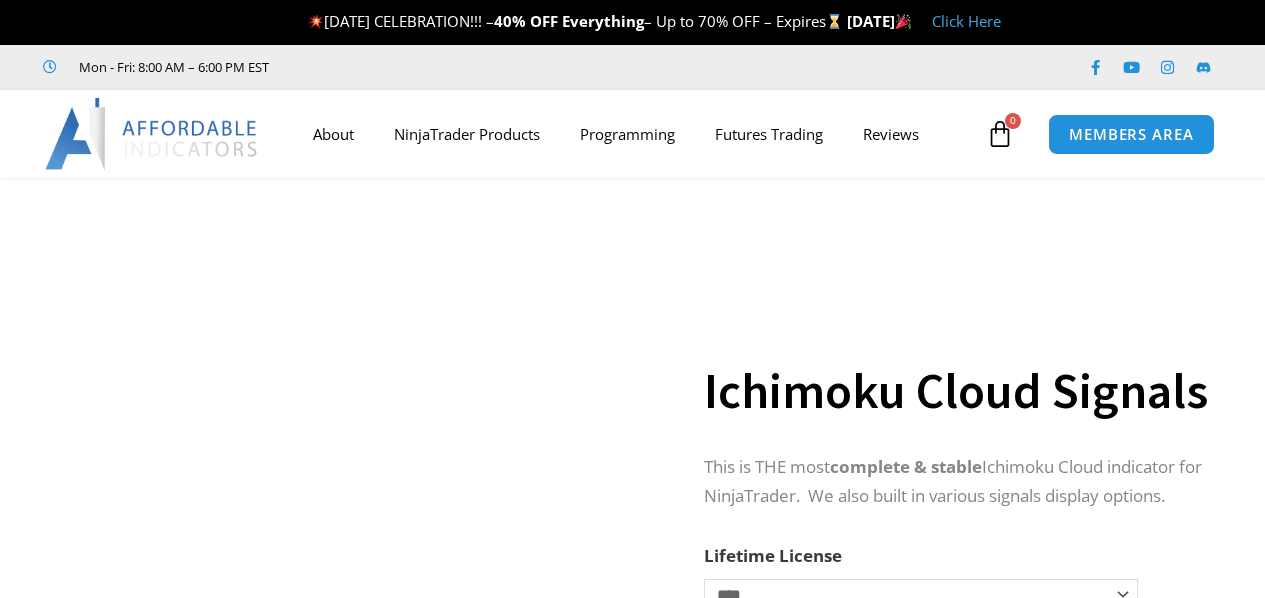 scroll, scrollTop: 0, scrollLeft: 0, axis: both 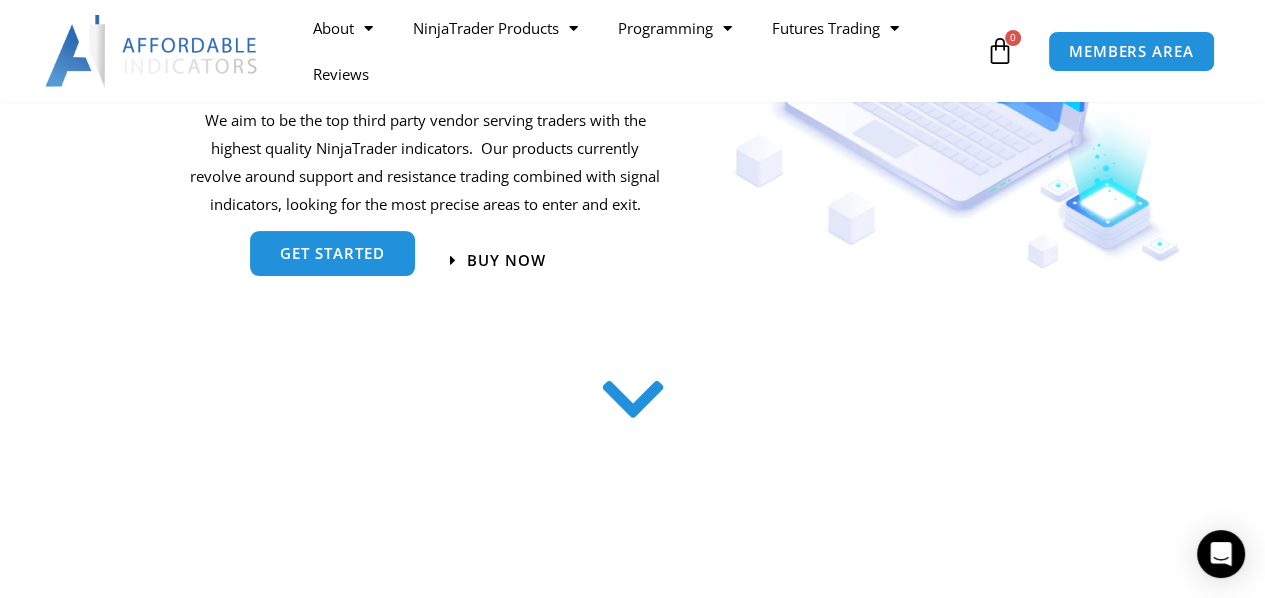 click on "get started" at bounding box center [332, 253] 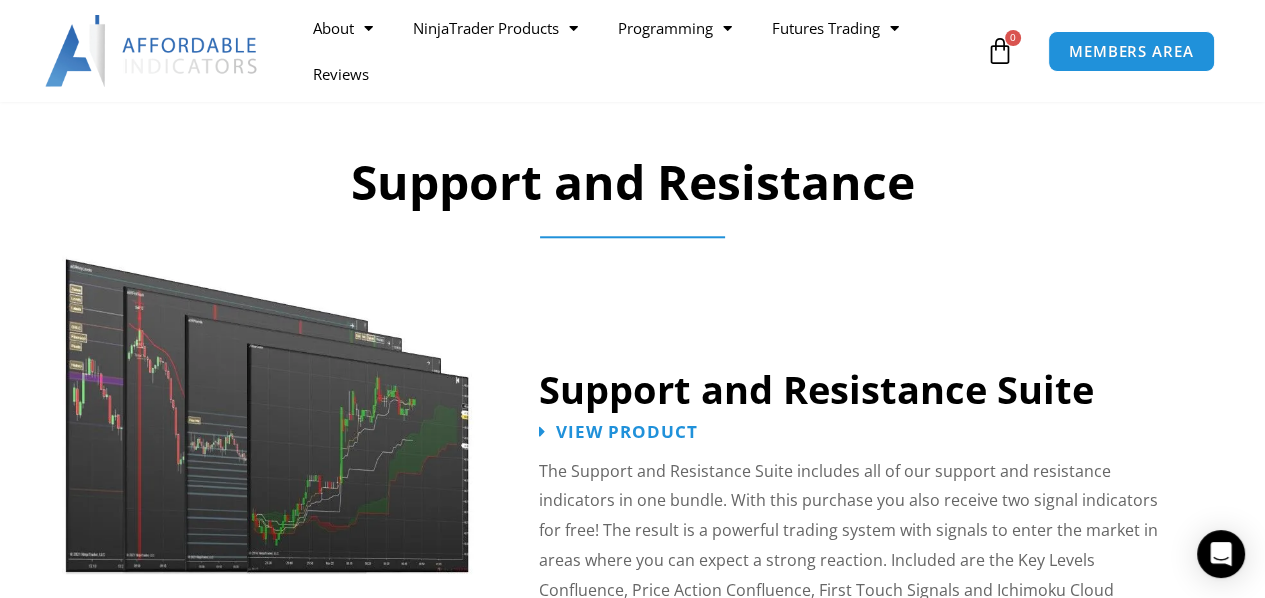 scroll, scrollTop: 1798, scrollLeft: 0, axis: vertical 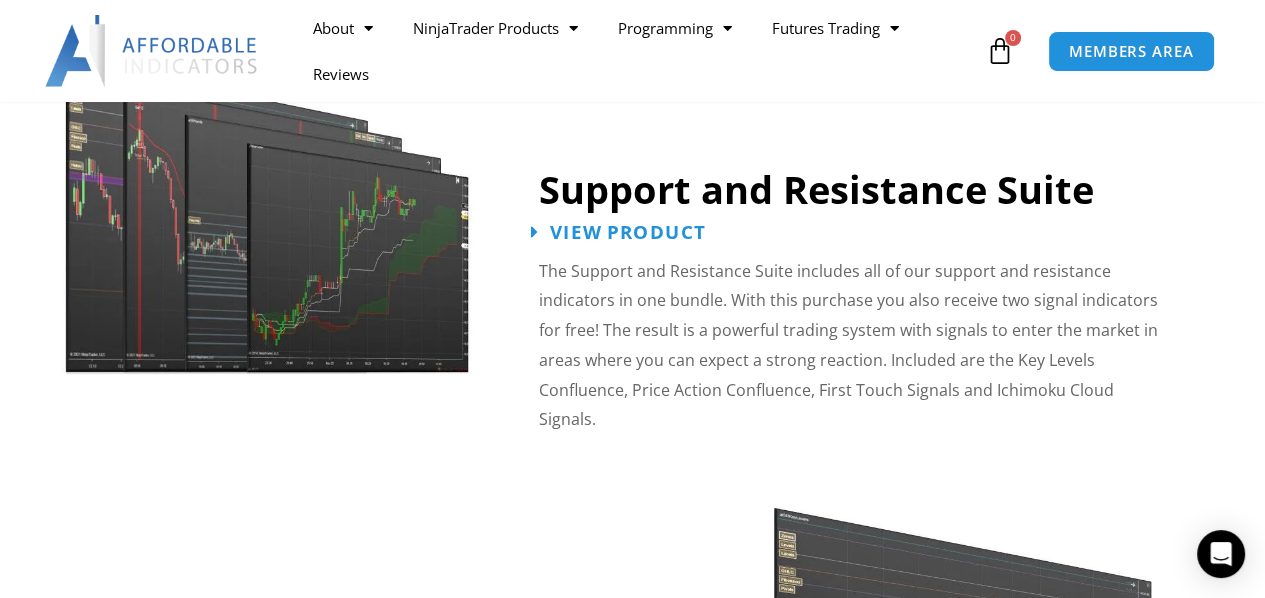 click on "View Product" at bounding box center [628, 231] 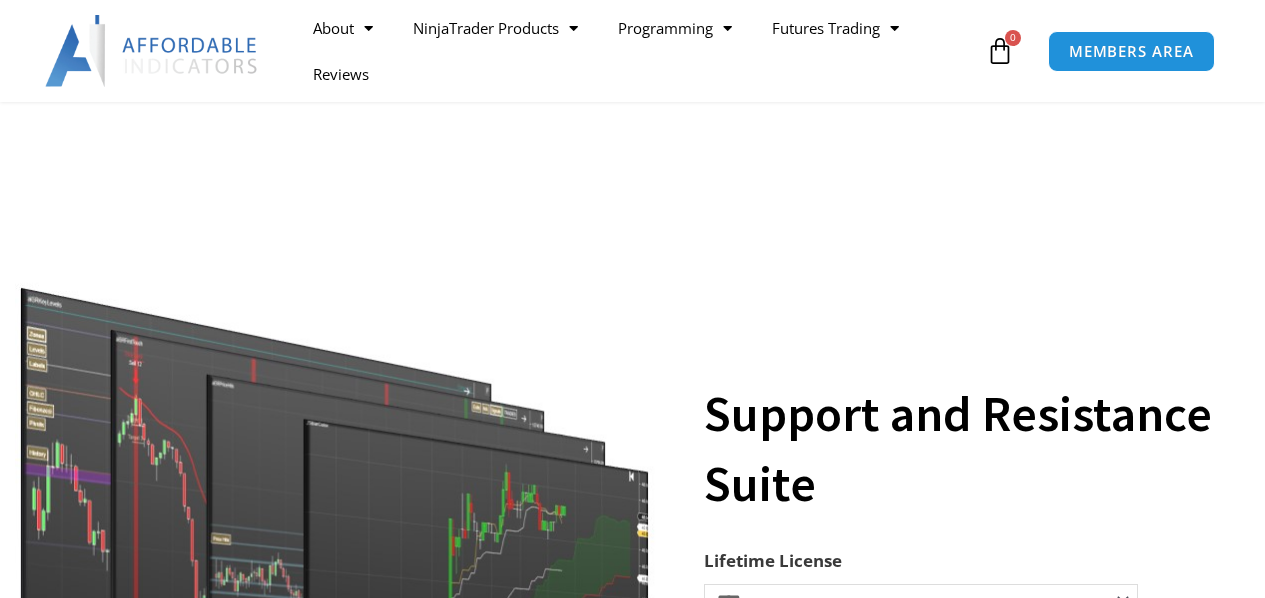 scroll, scrollTop: 300, scrollLeft: 0, axis: vertical 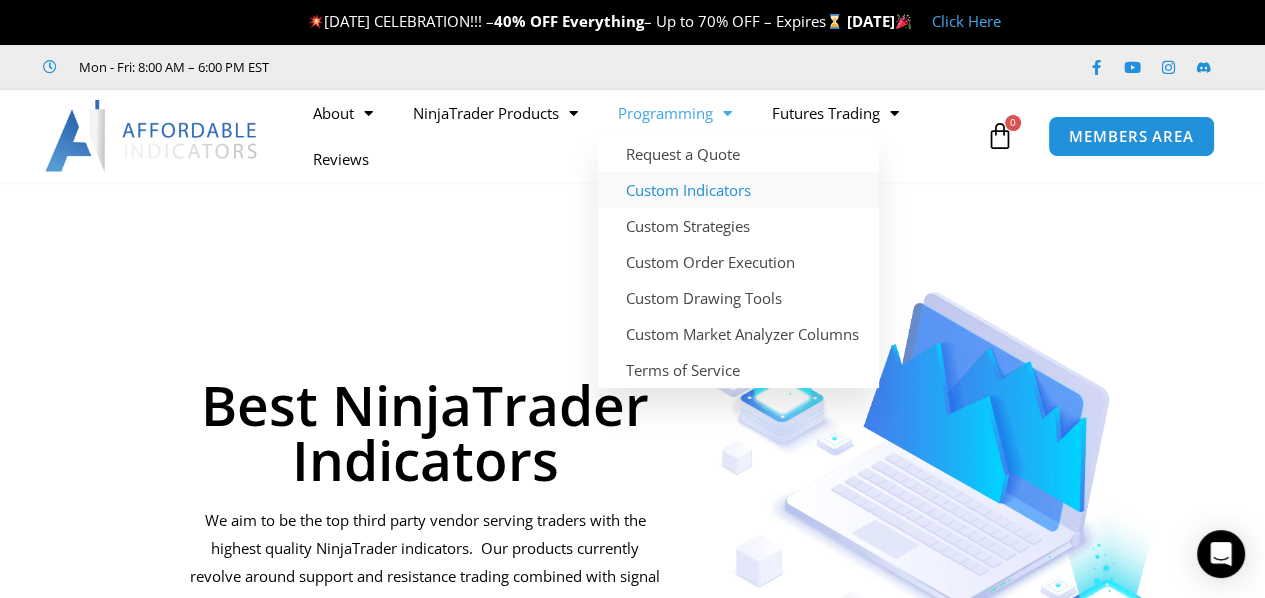 click on "Custom Indicators" 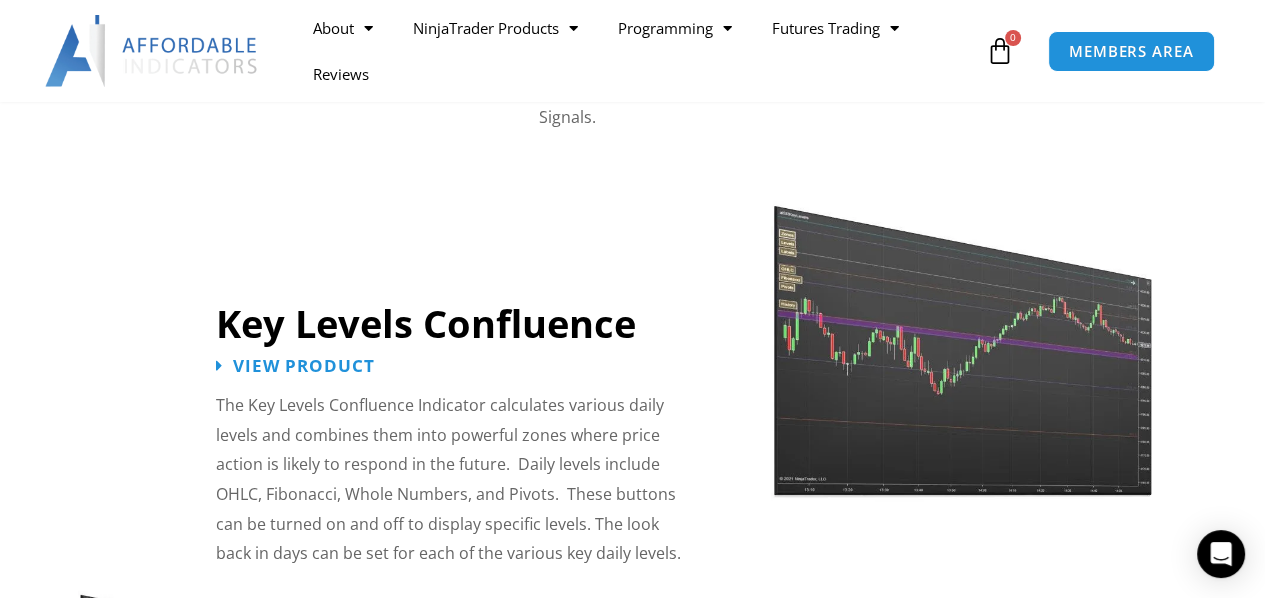 scroll, scrollTop: 2300, scrollLeft: 0, axis: vertical 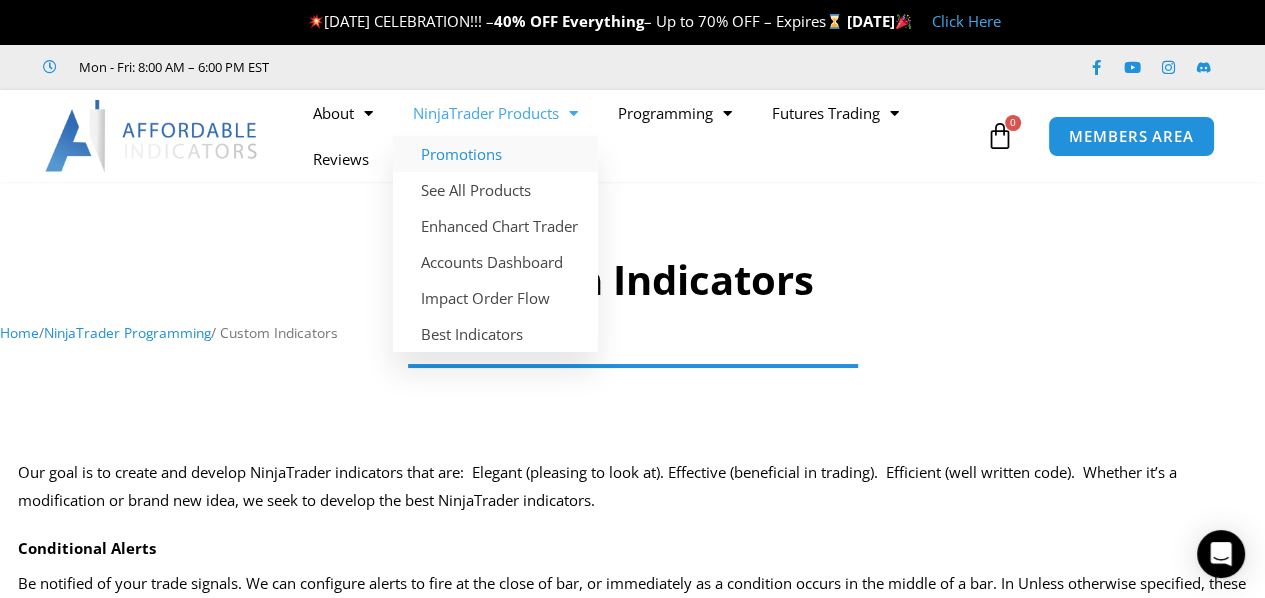 click on "Promotions" 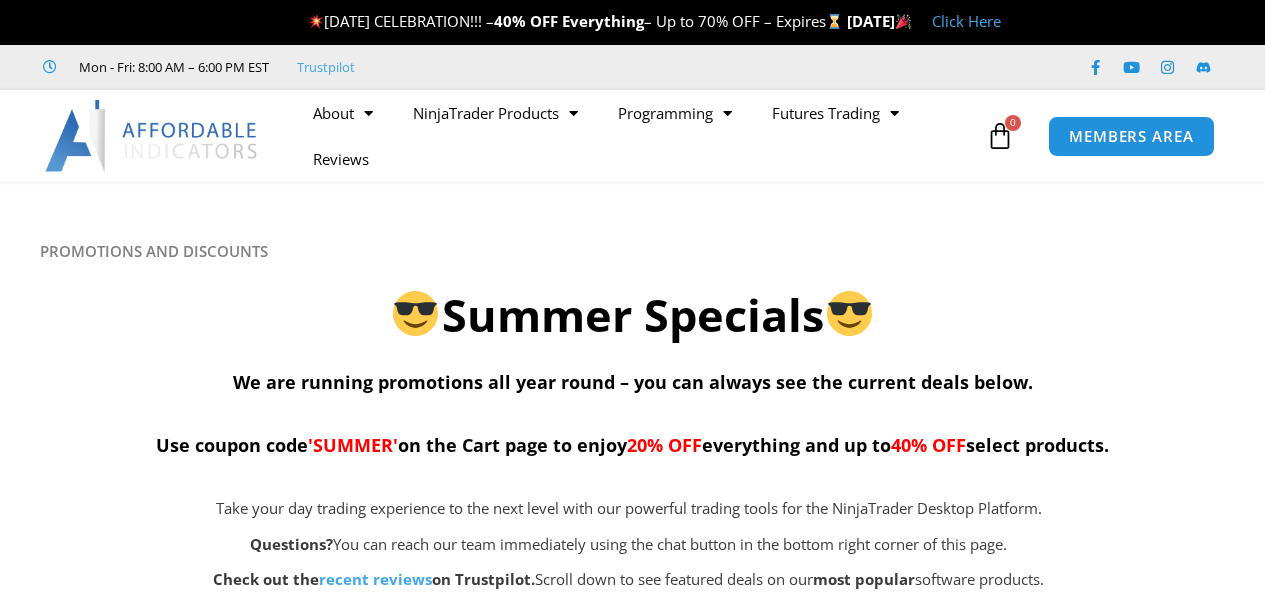 scroll, scrollTop: 0, scrollLeft: 0, axis: both 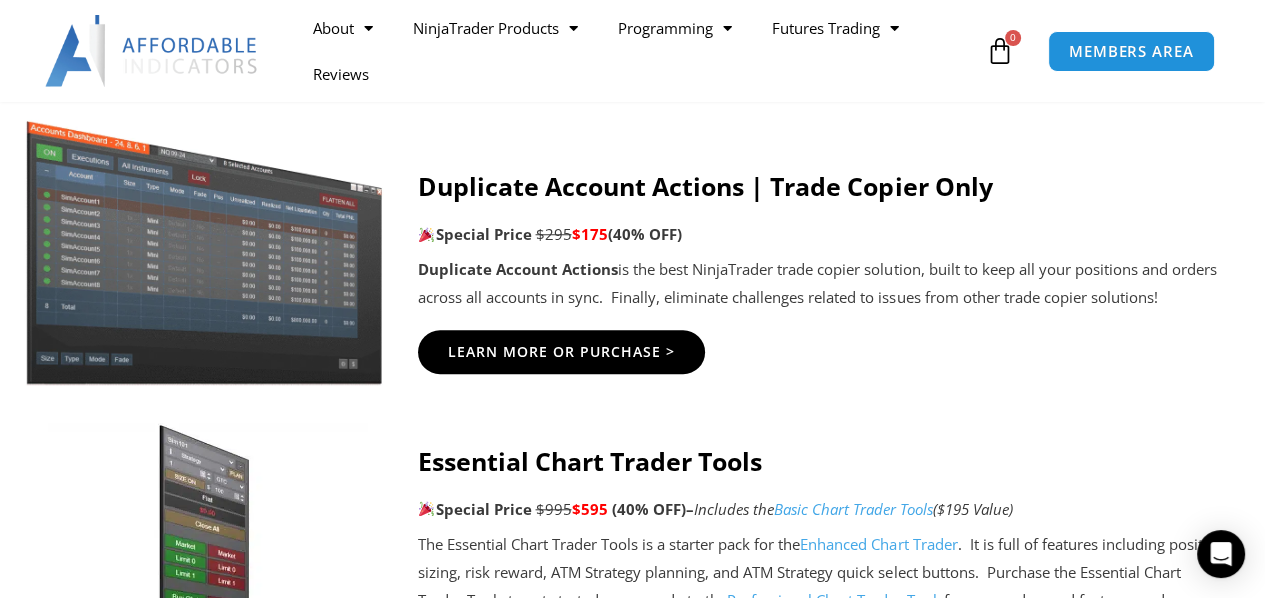 click at bounding box center [204, 241] 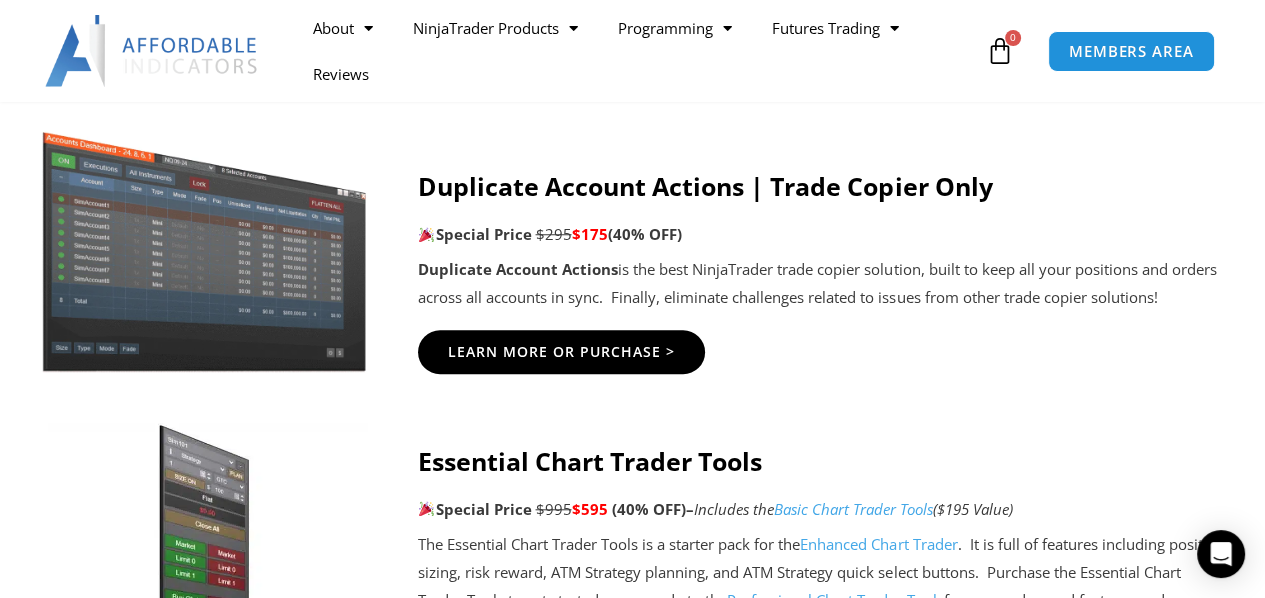 scroll, scrollTop: 1100, scrollLeft: 0, axis: vertical 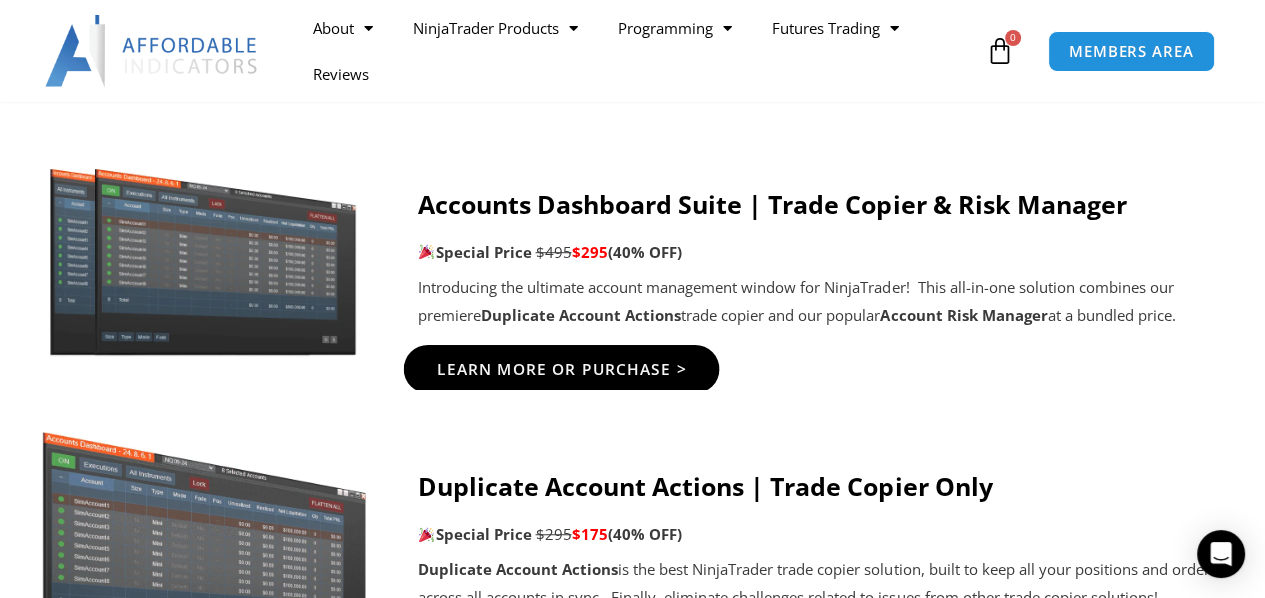 click on "Learn More Or Purchase >" at bounding box center (562, 369) 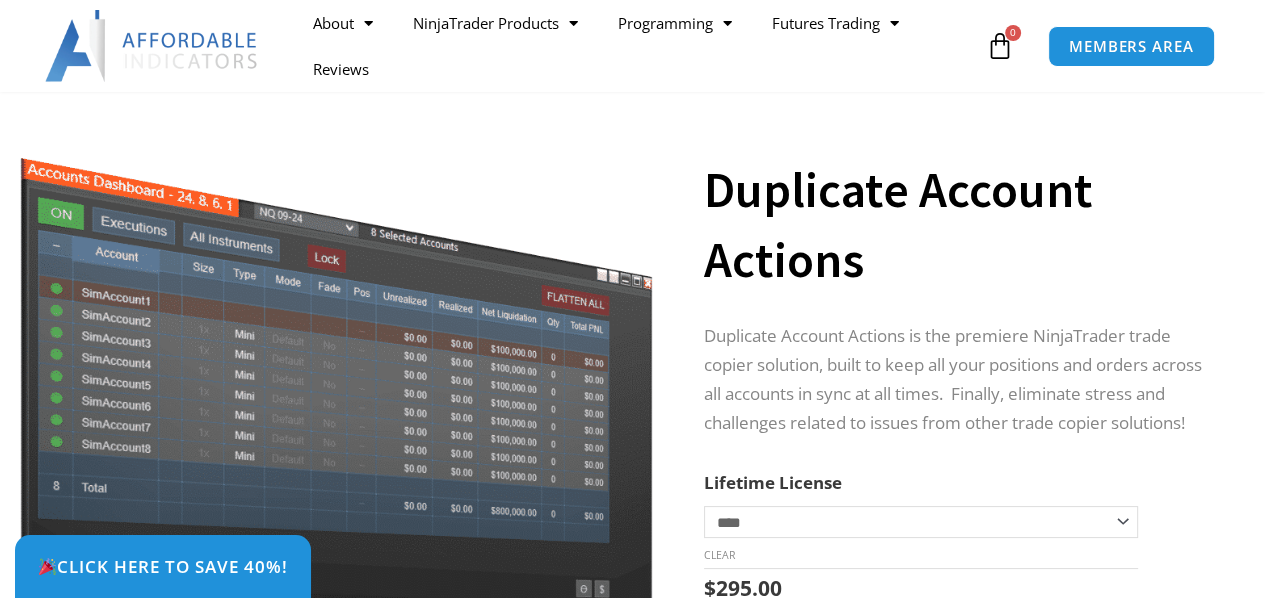 scroll, scrollTop: 100, scrollLeft: 0, axis: vertical 